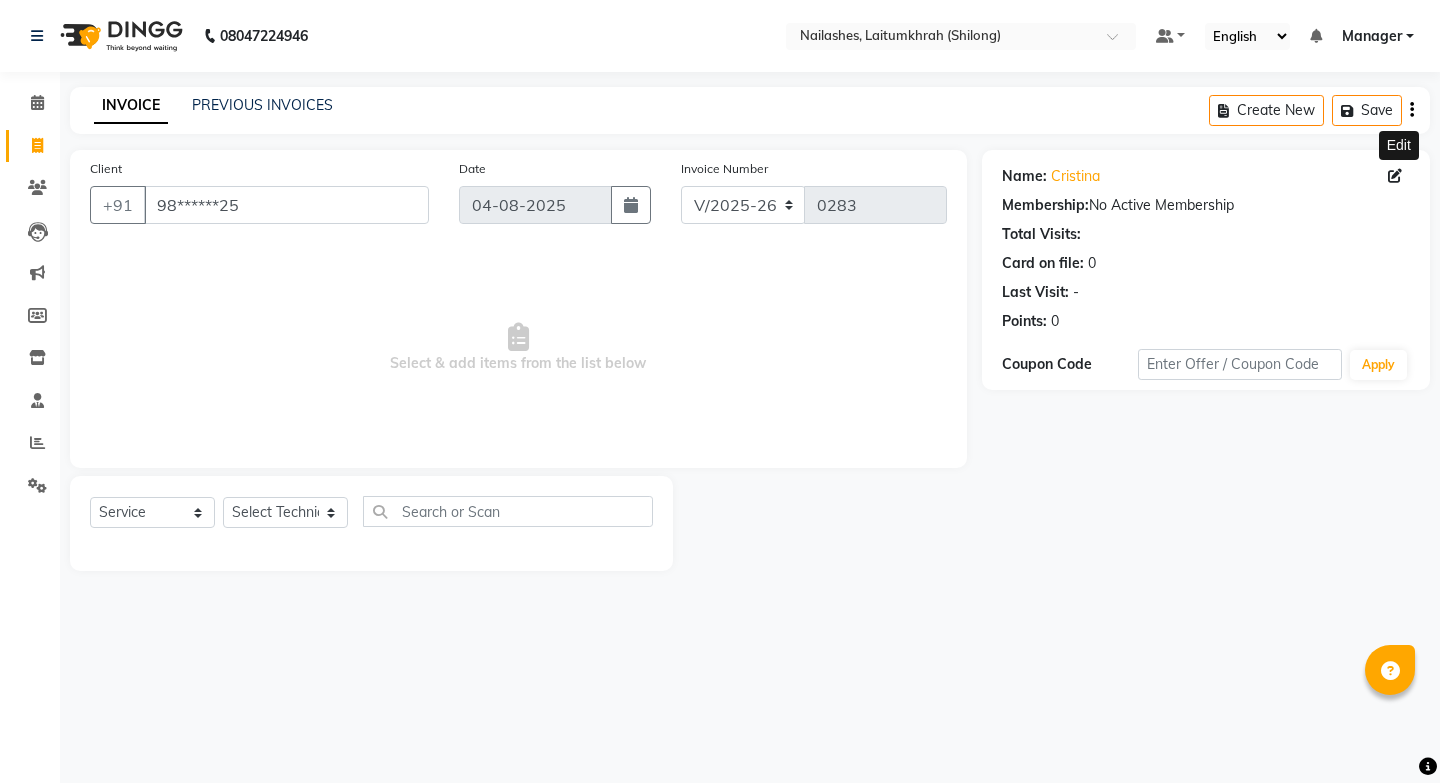 select on "3812" 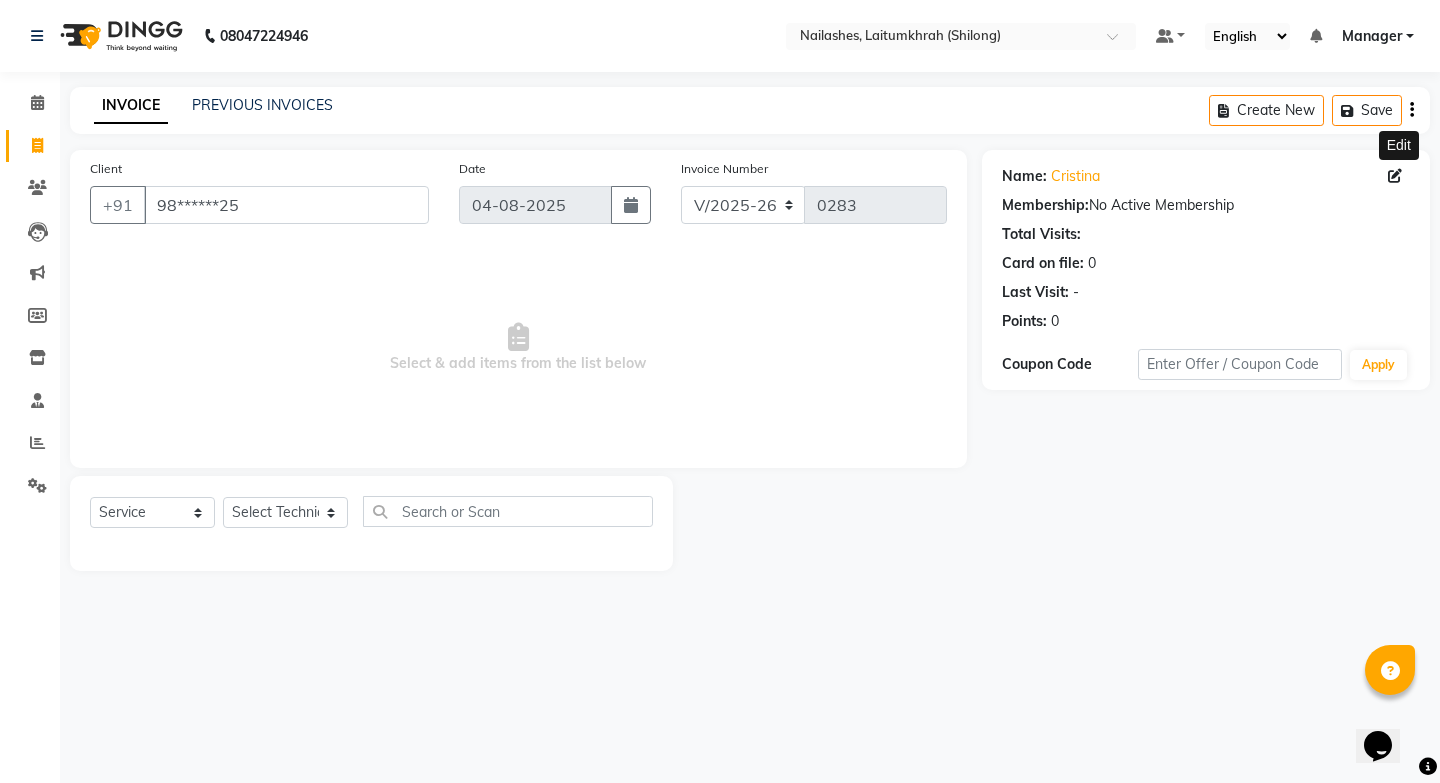 scroll, scrollTop: 0, scrollLeft: 0, axis: both 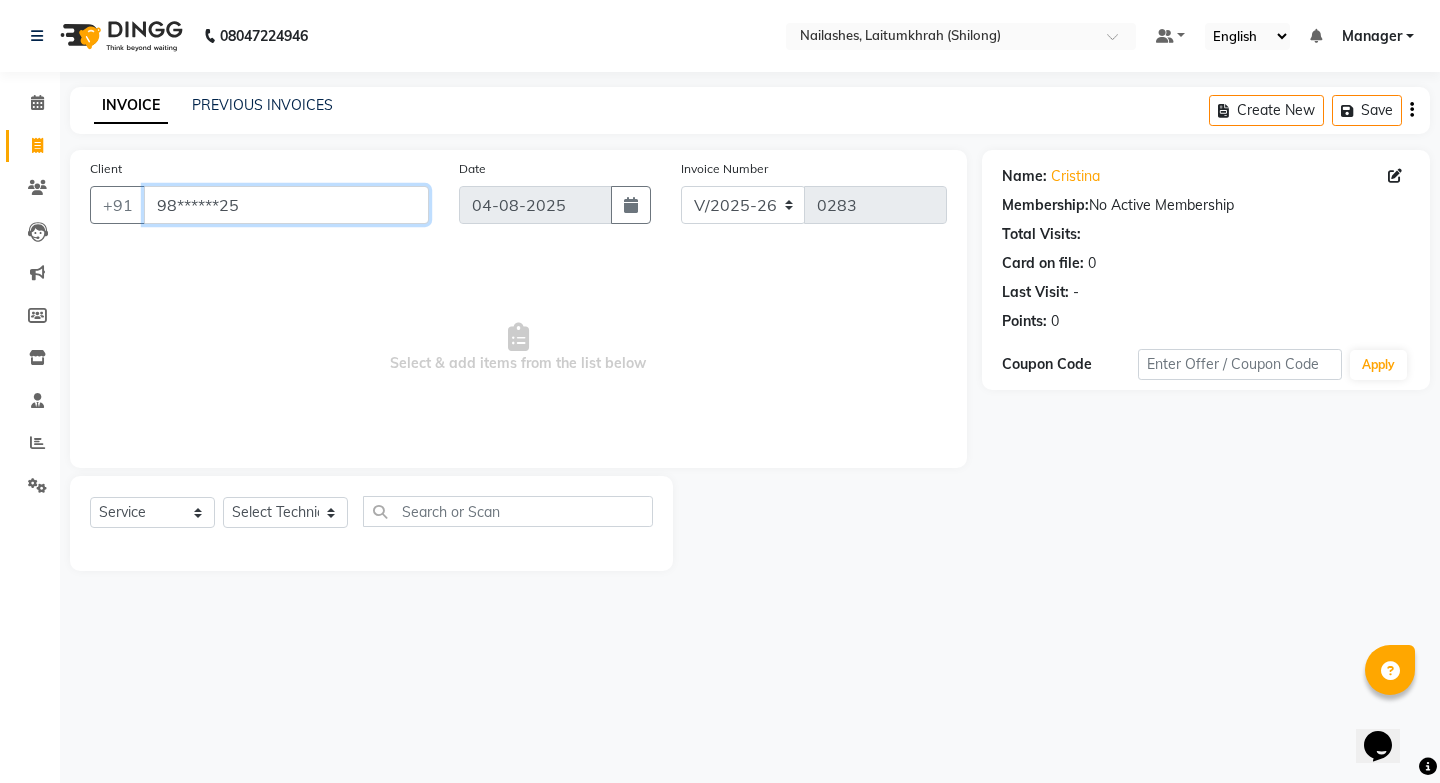 drag, startPoint x: 276, startPoint y: 213, endPoint x: 164, endPoint y: 218, distance: 112.11155 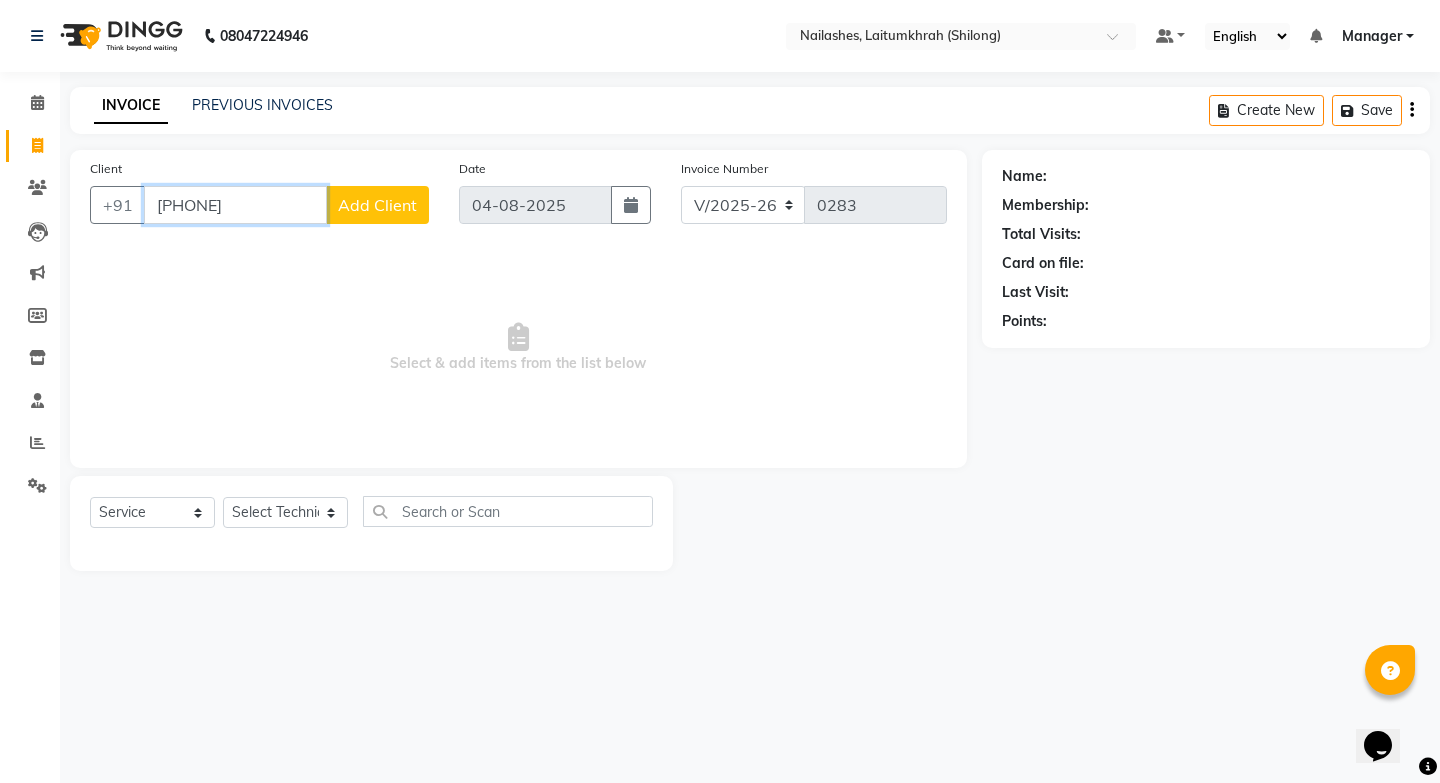 type on "[PHONE]" 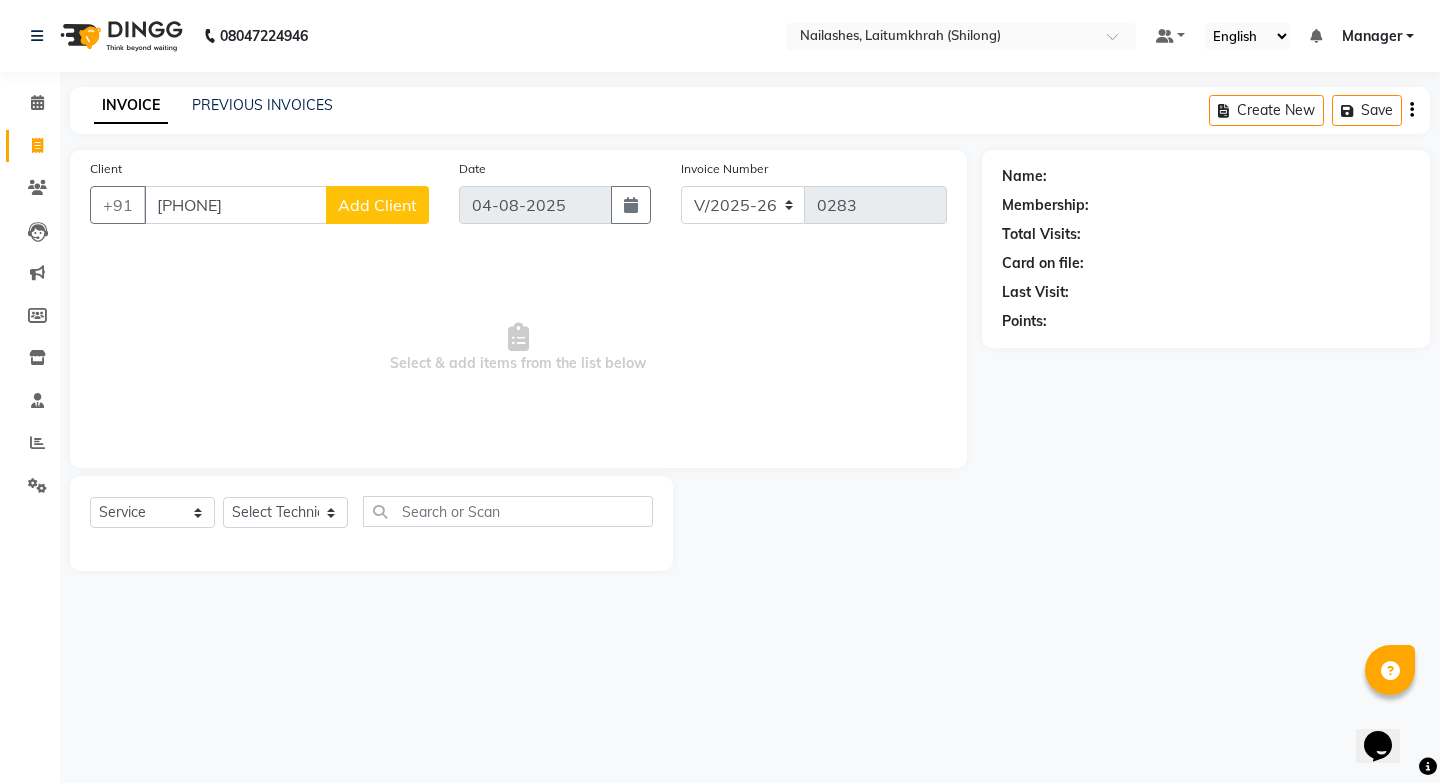 click on "Add Client" 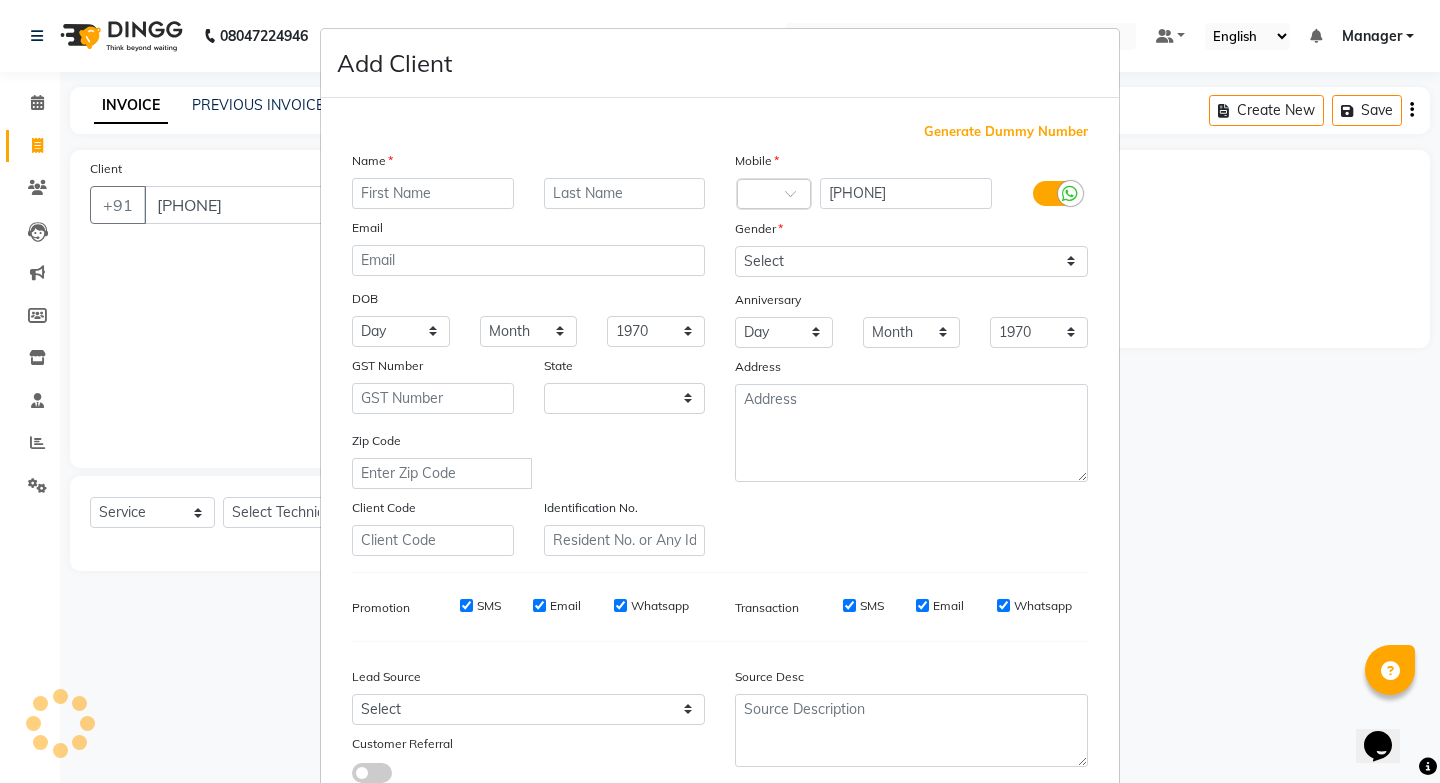 select on "21" 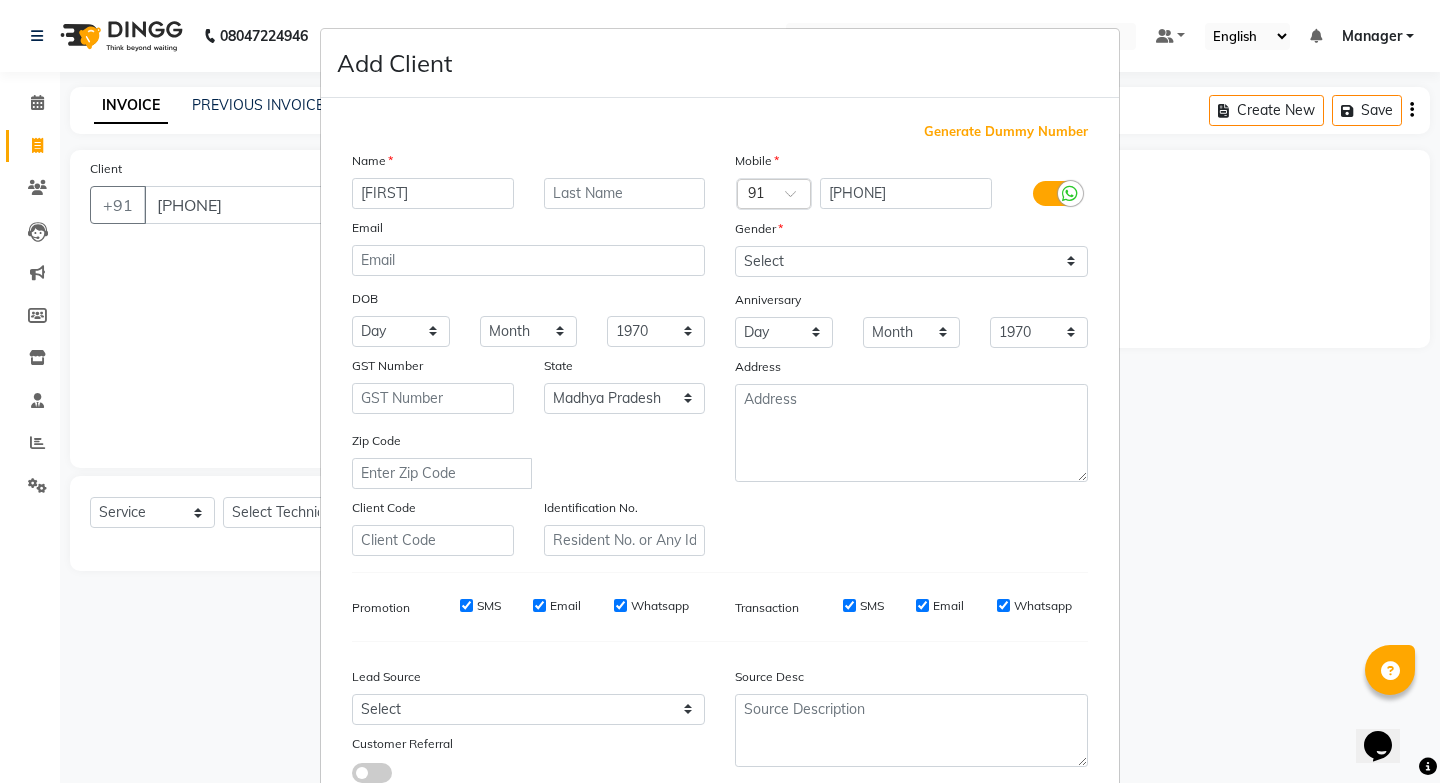 type on "[FIRST]" 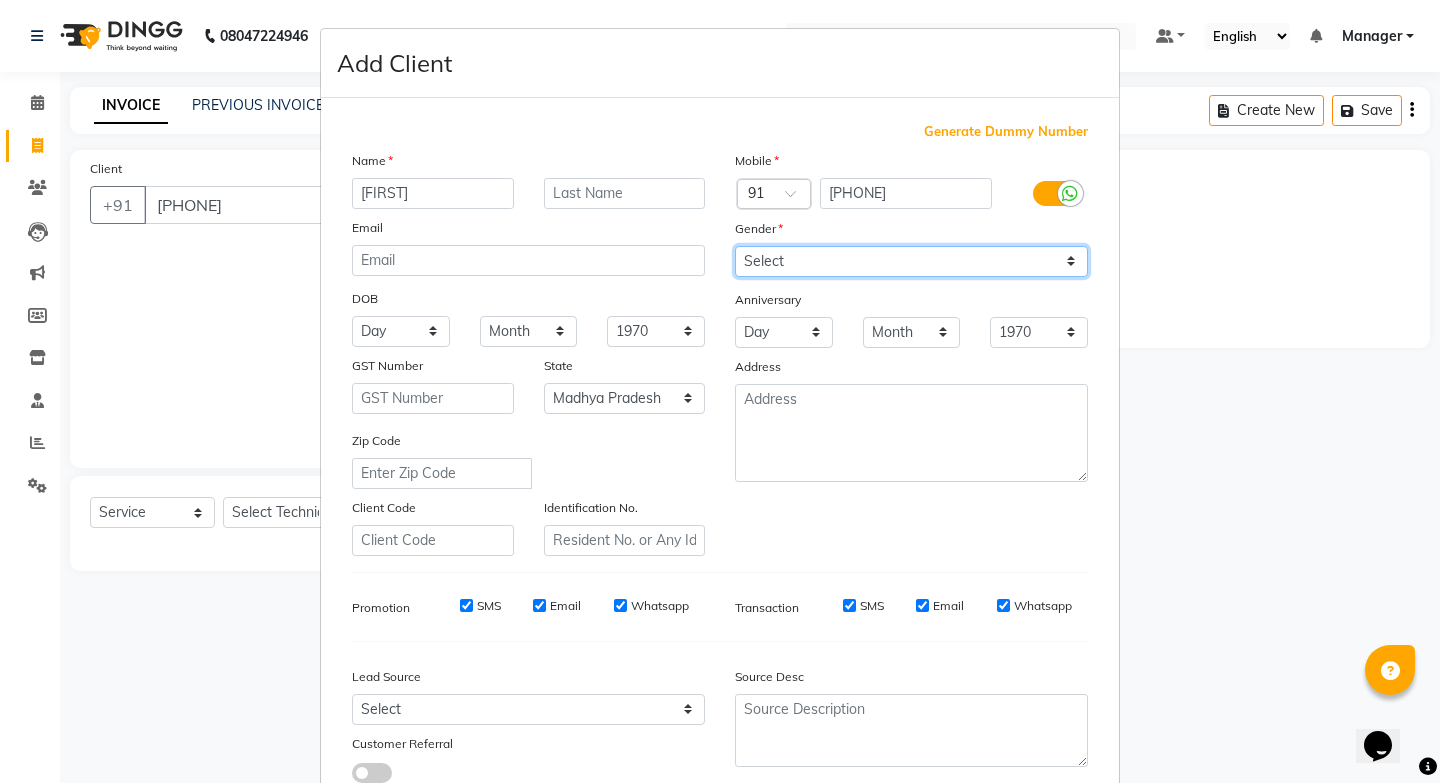 click on "Select Male Female Other Prefer Not To Say" at bounding box center [911, 261] 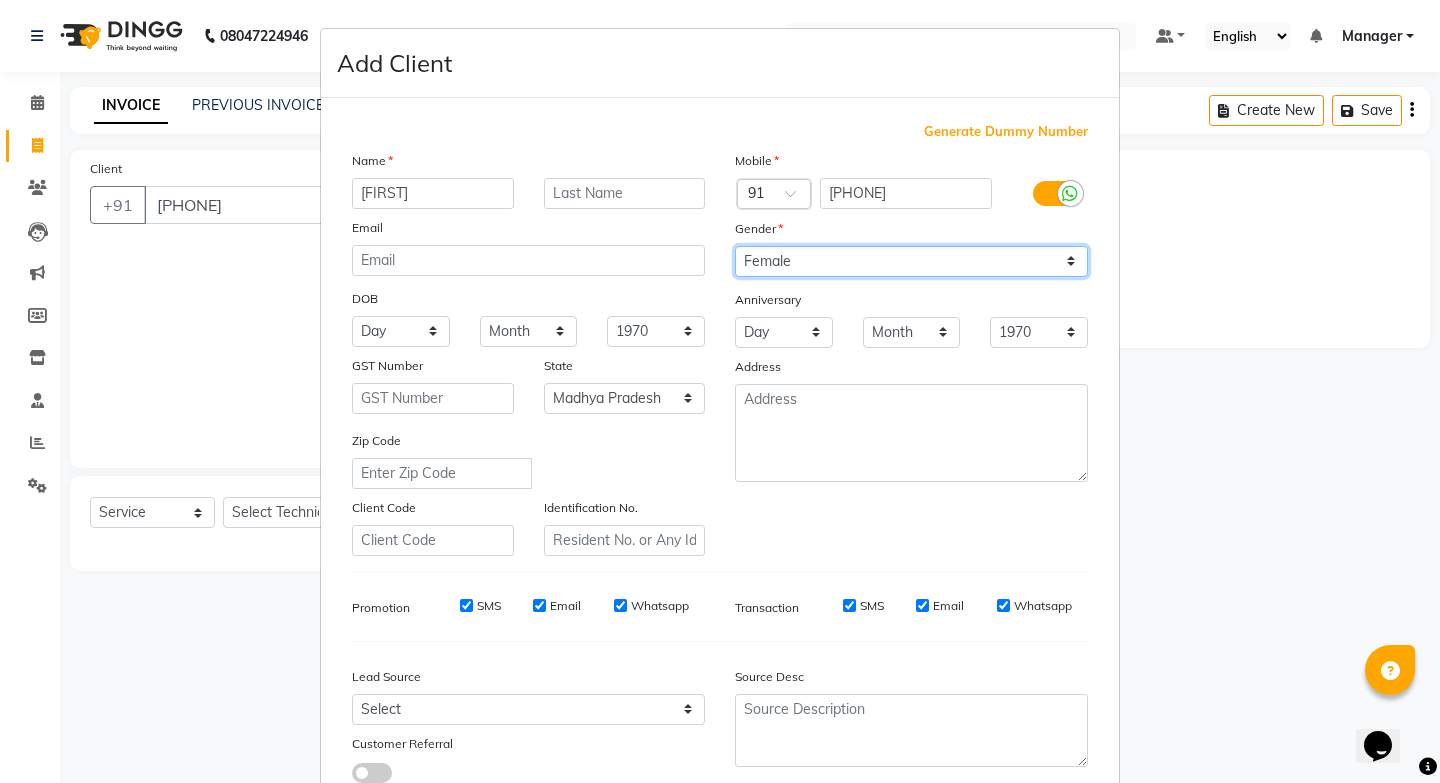 scroll, scrollTop: 140, scrollLeft: 0, axis: vertical 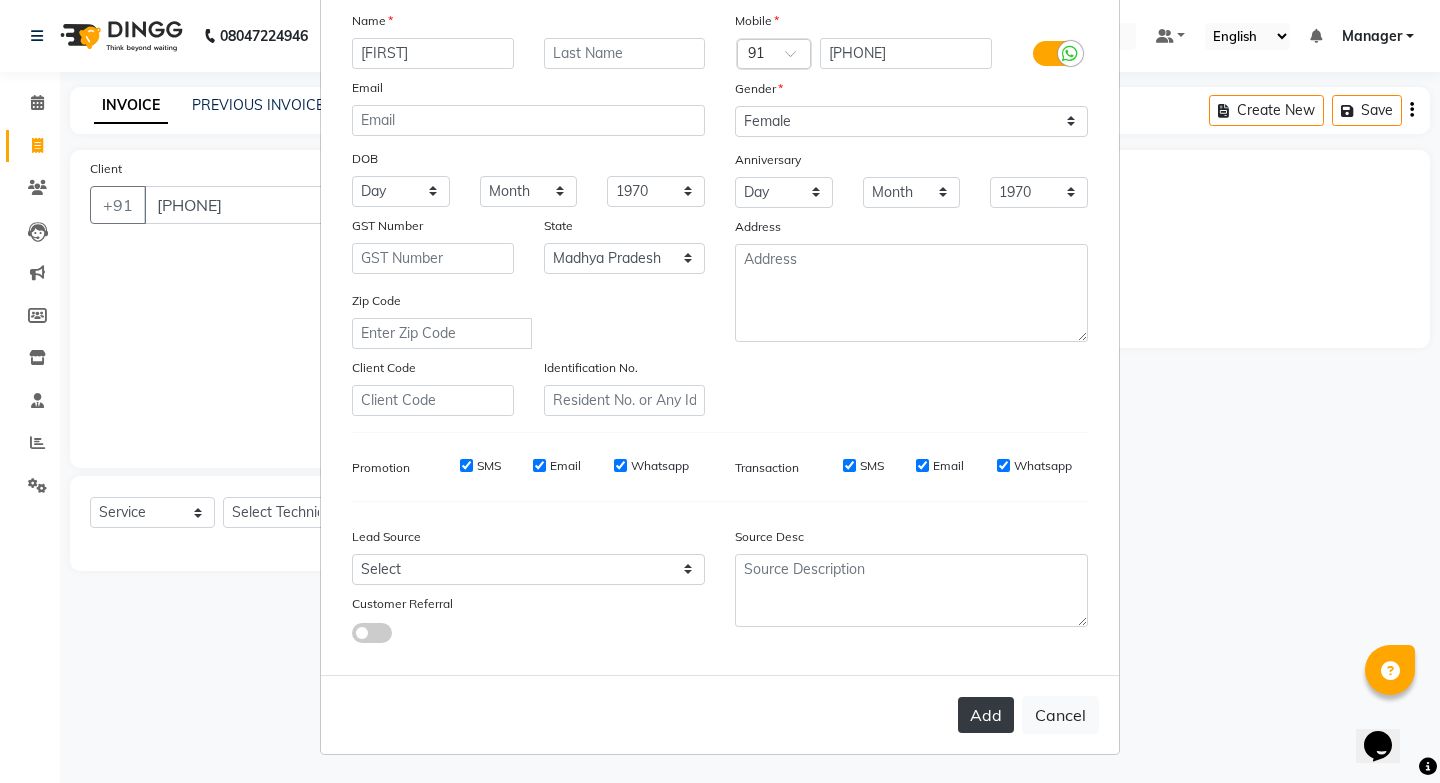 click on "Add" at bounding box center (986, 715) 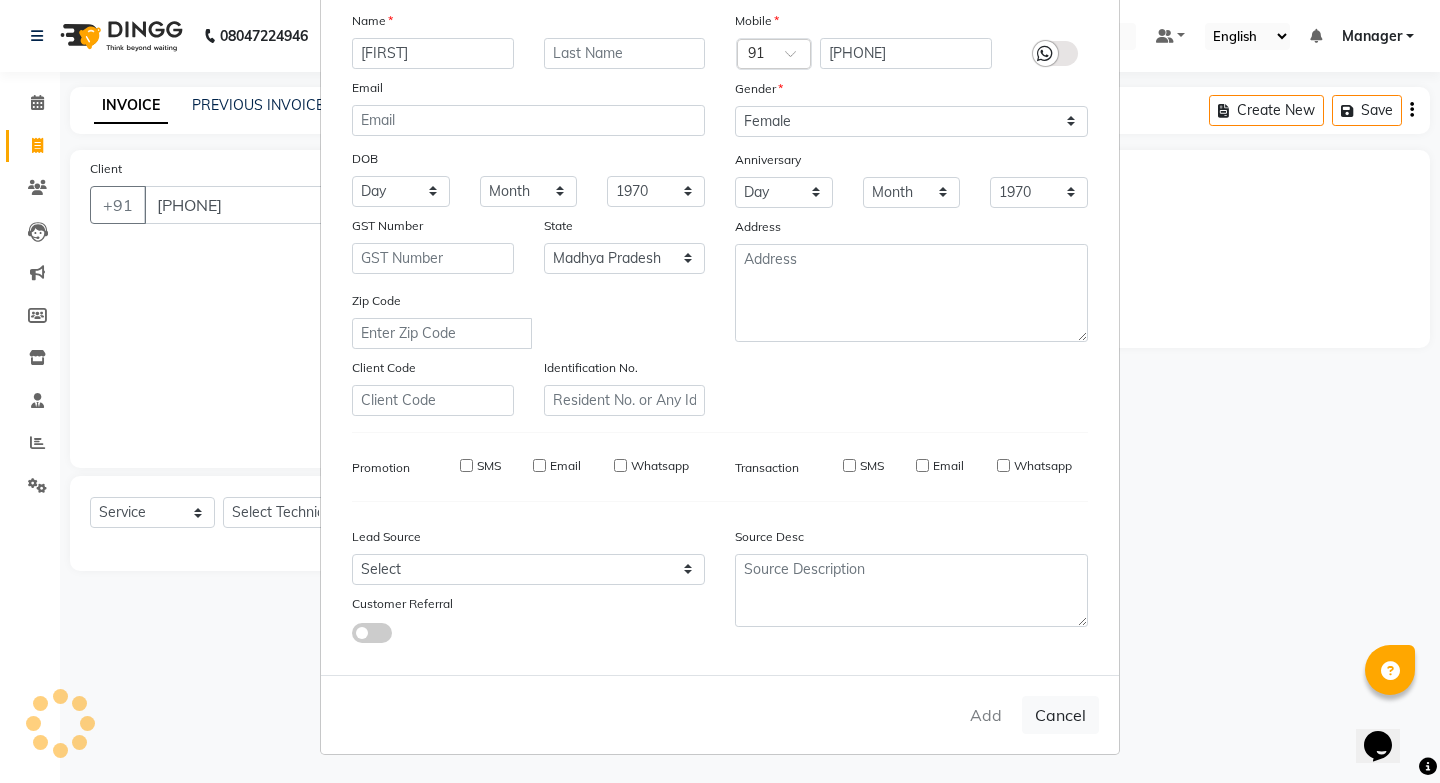 type on "98******82" 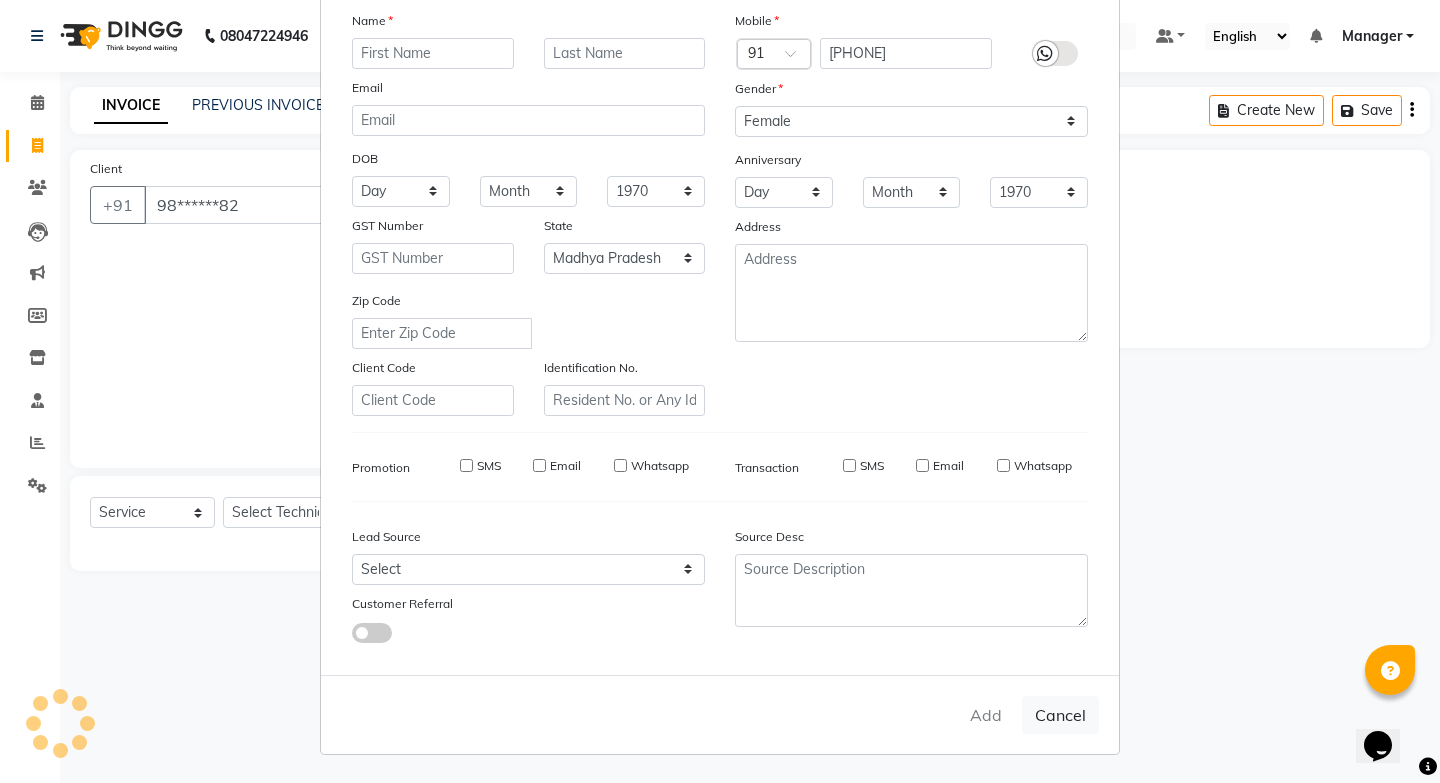 select 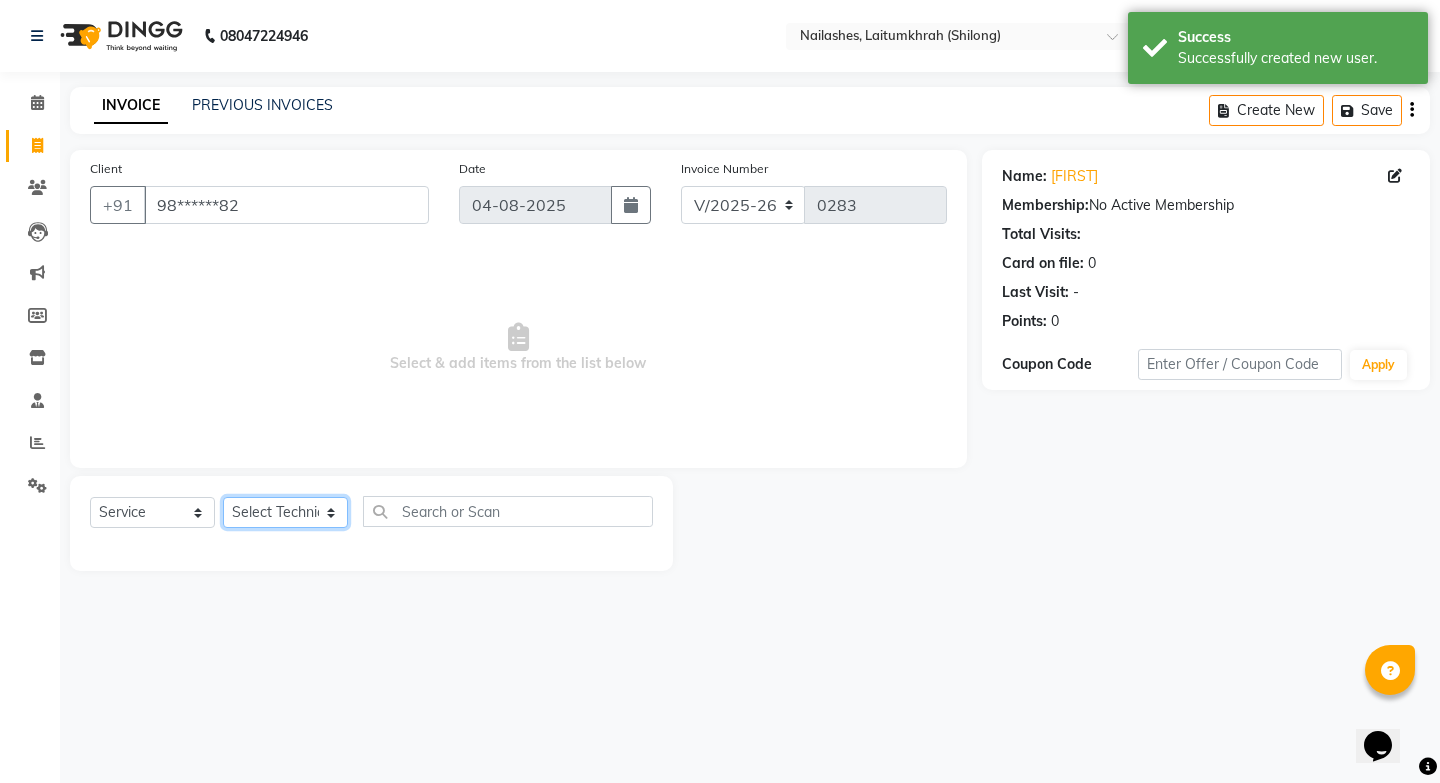 click on "Select Technician [NAME] Manager [NAME] [NAME]  Xenia" 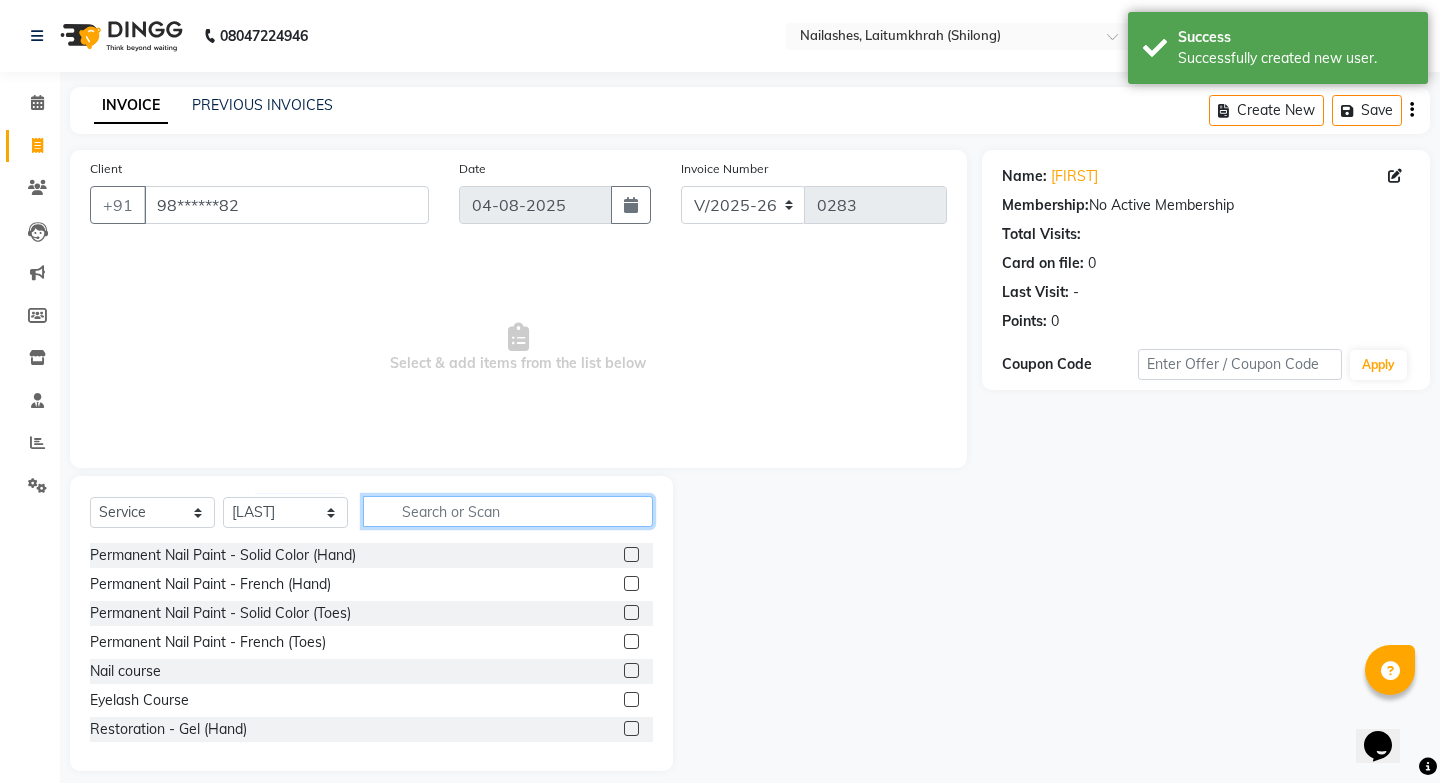 click 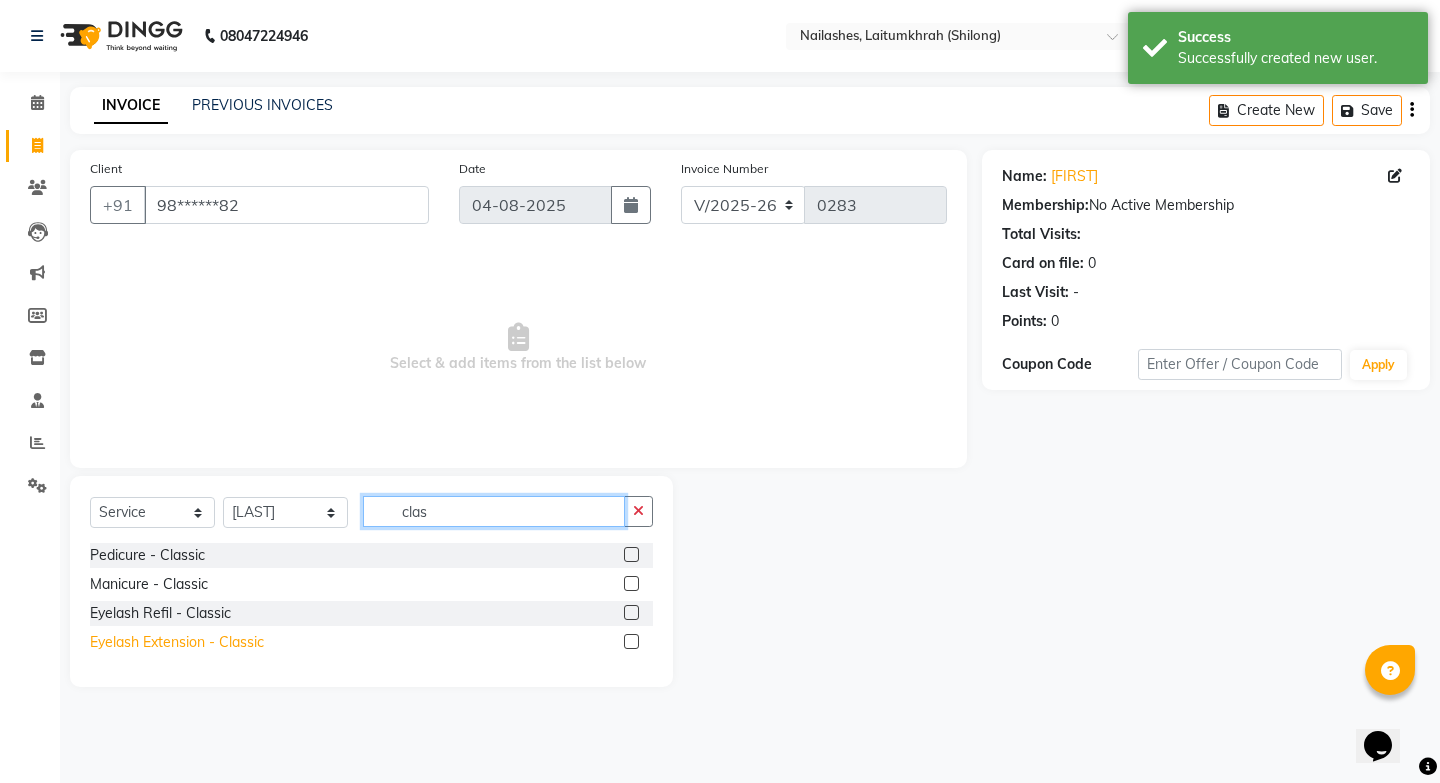 type on "clas" 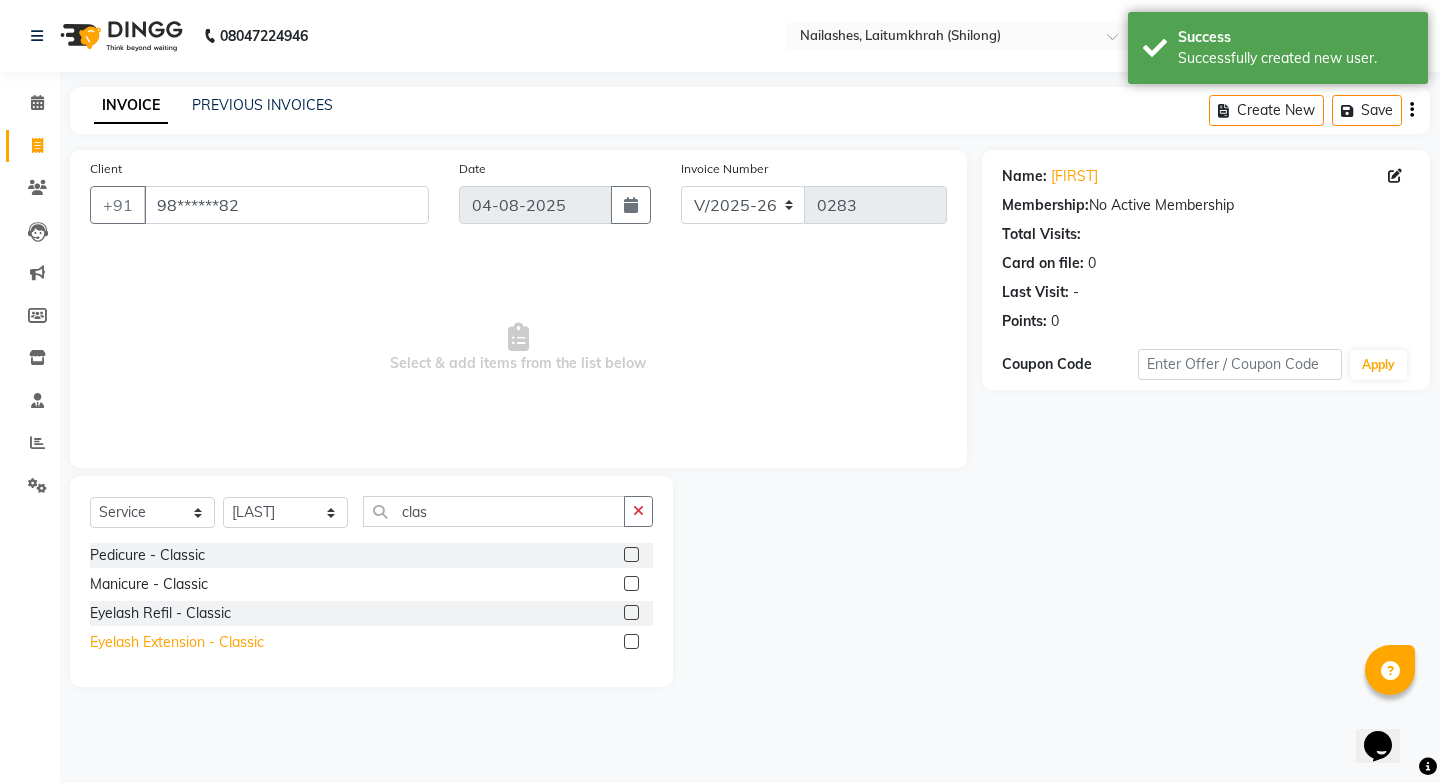 click on "Eyelash Extension - Classic" 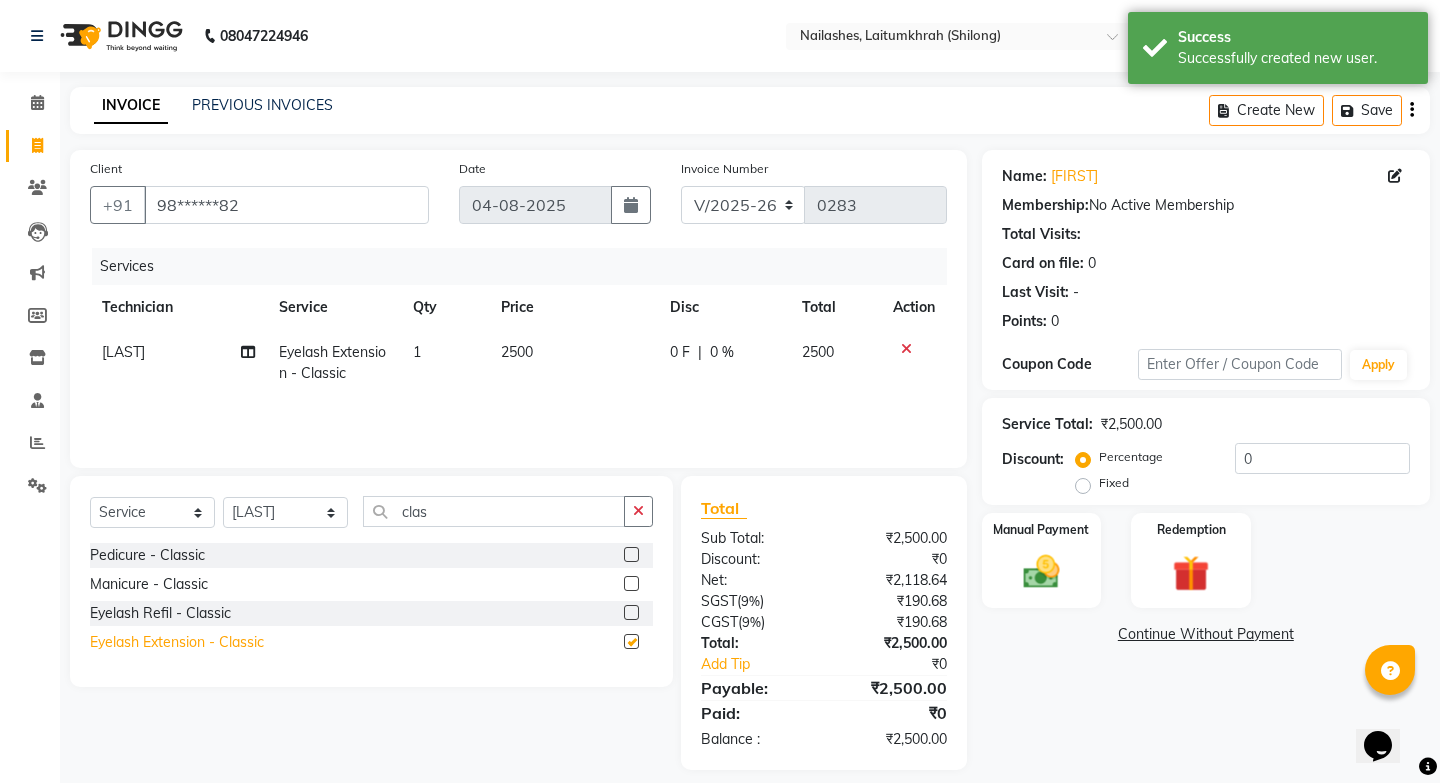 checkbox on "false" 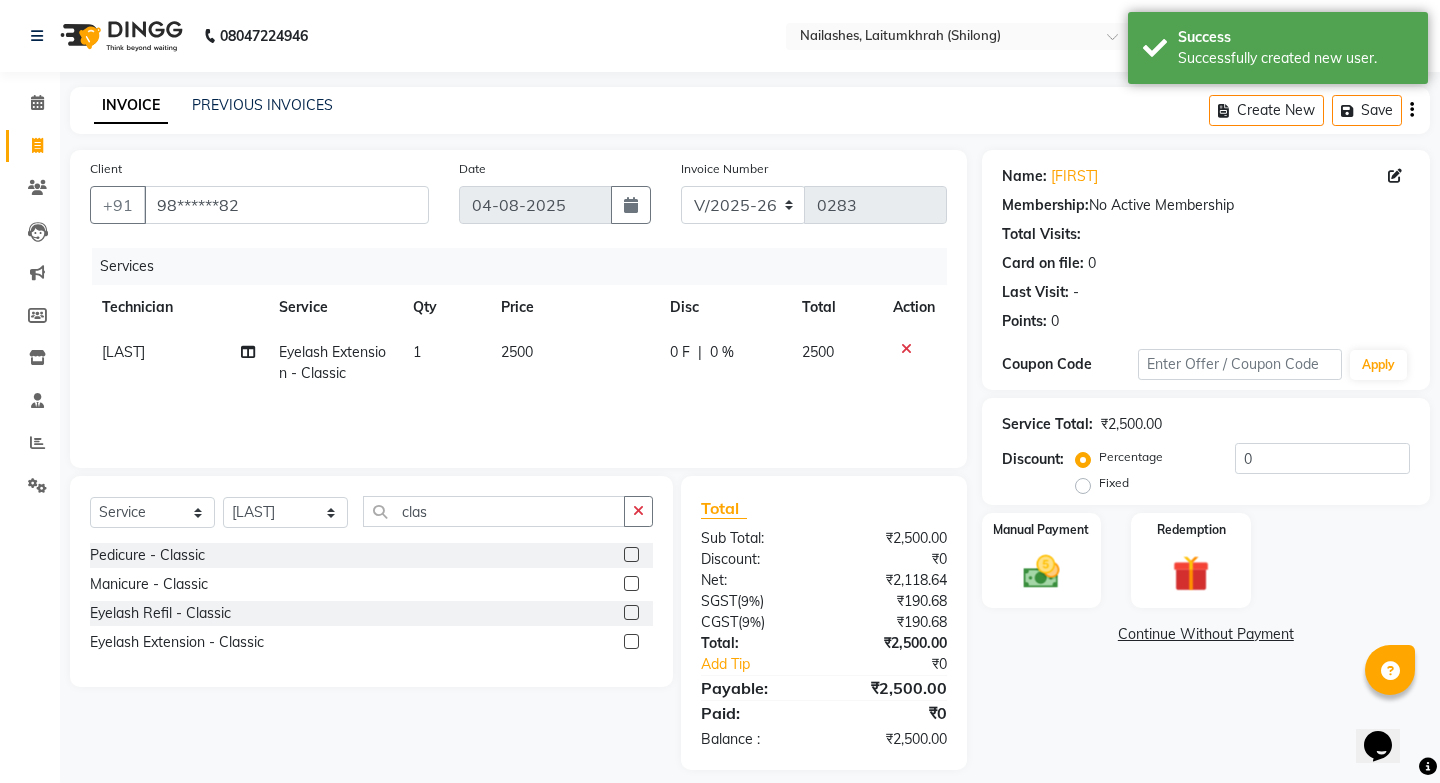 click on "2500" 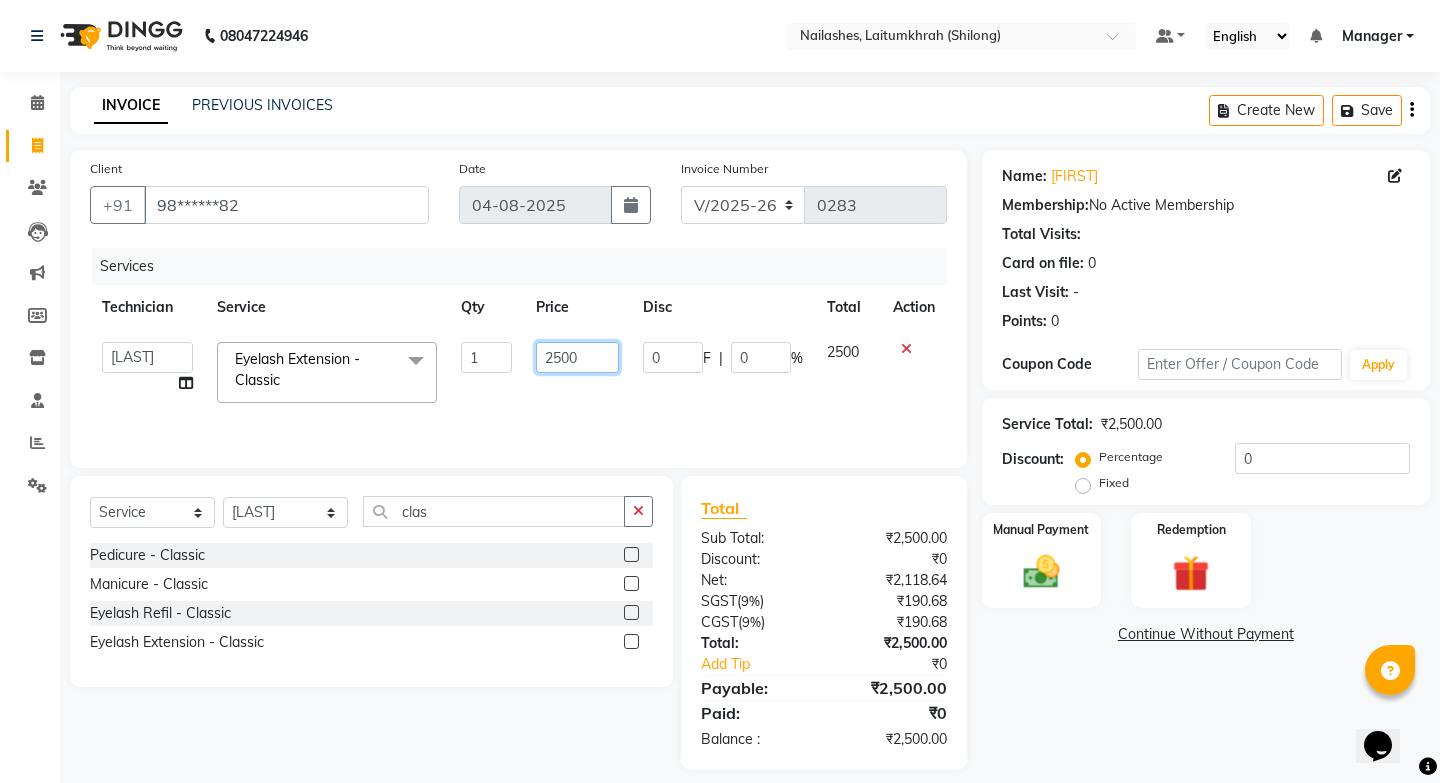 click on "2500" 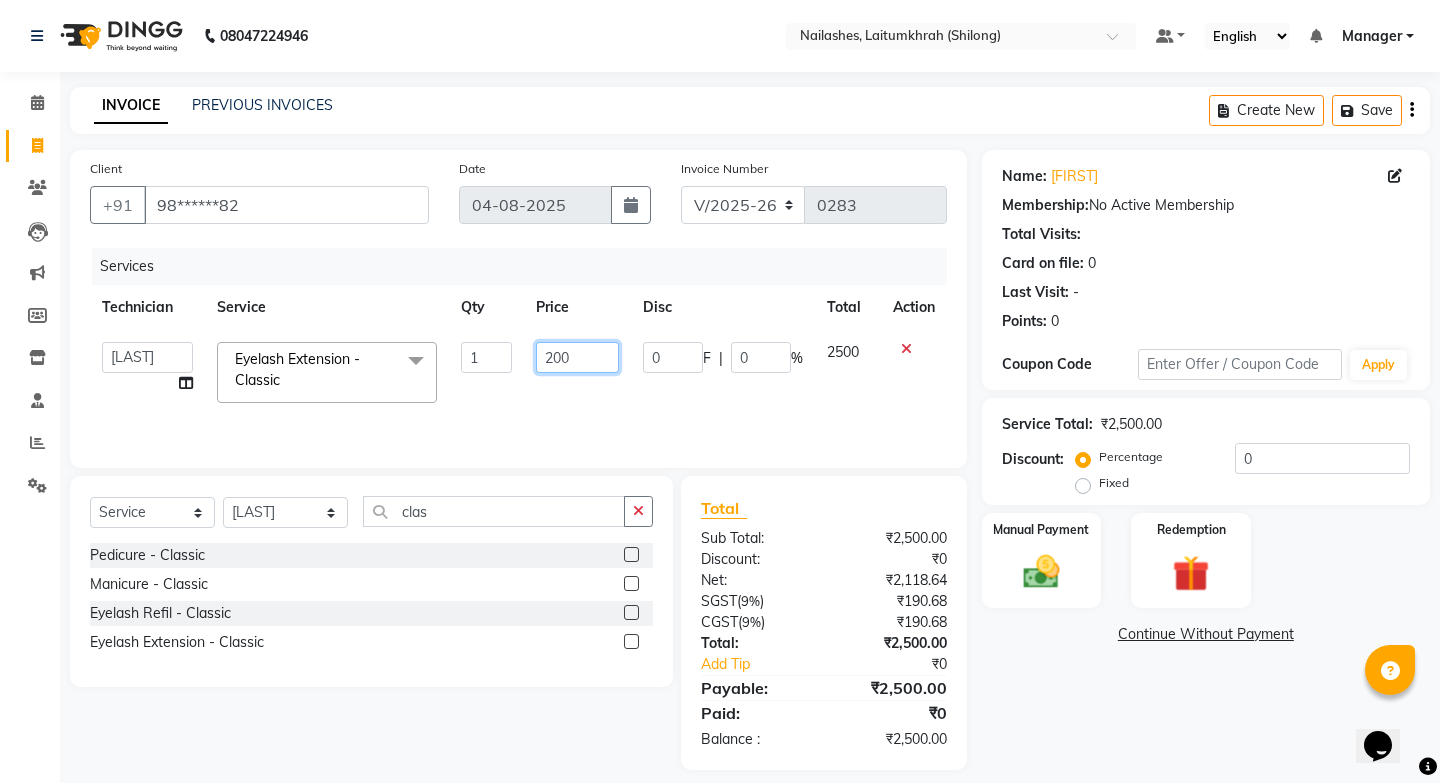 type on "2000" 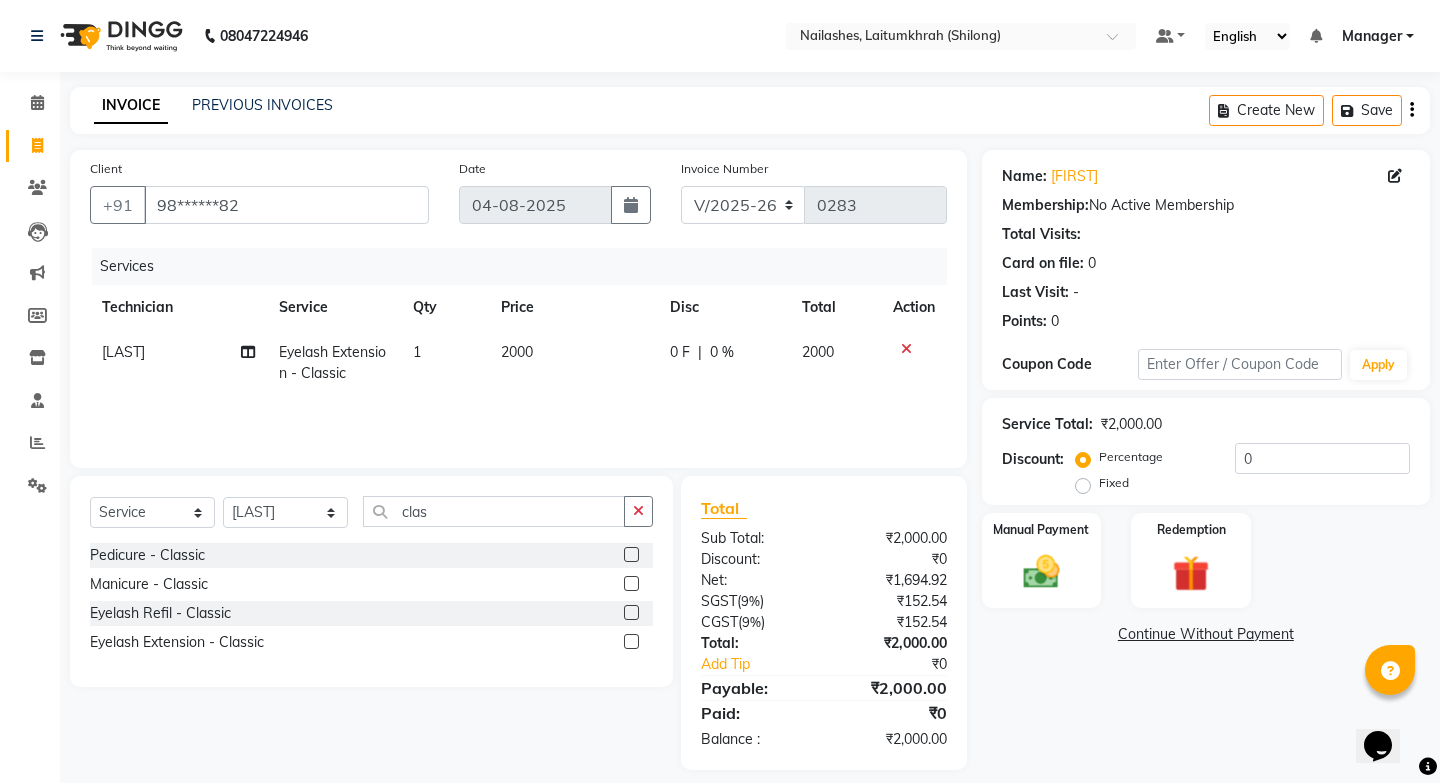 click on "Payable:" 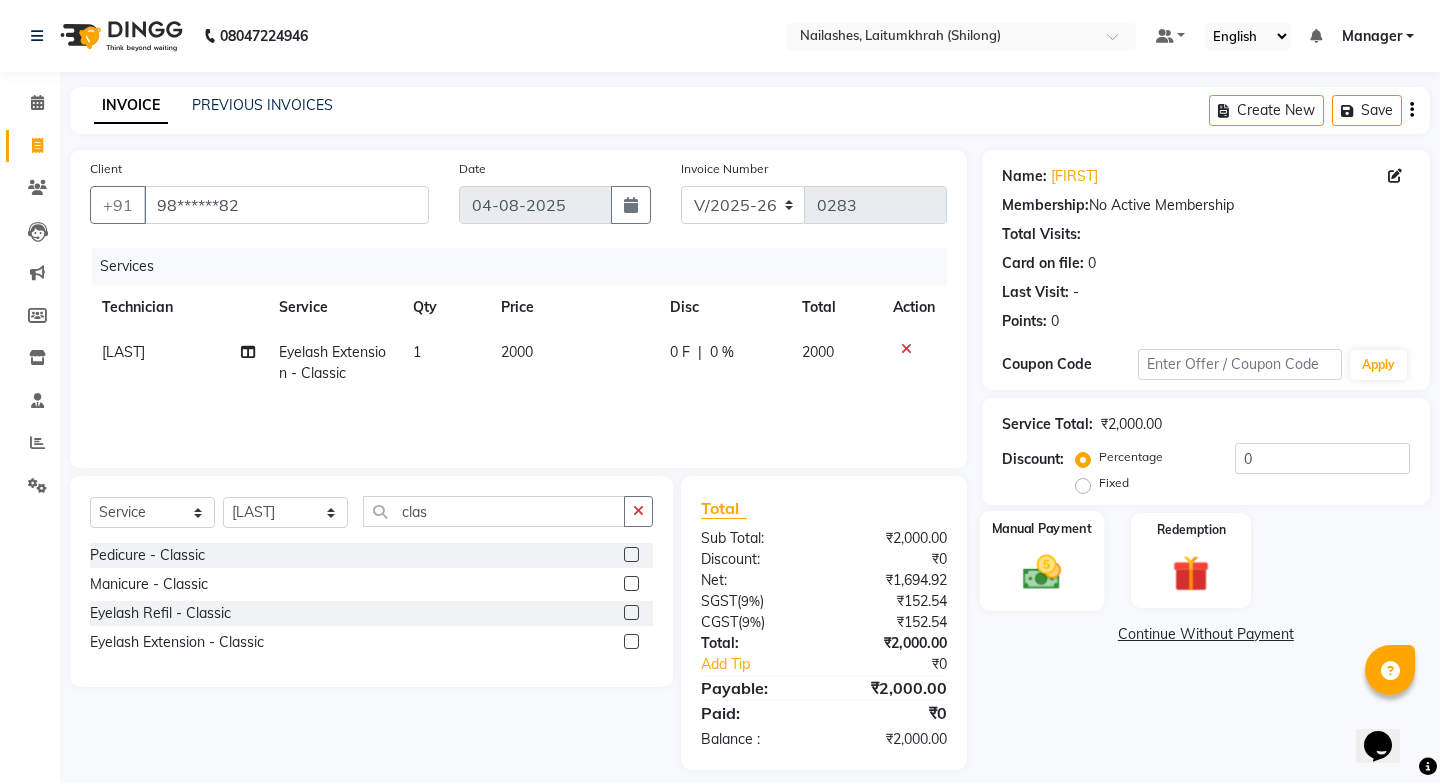 click 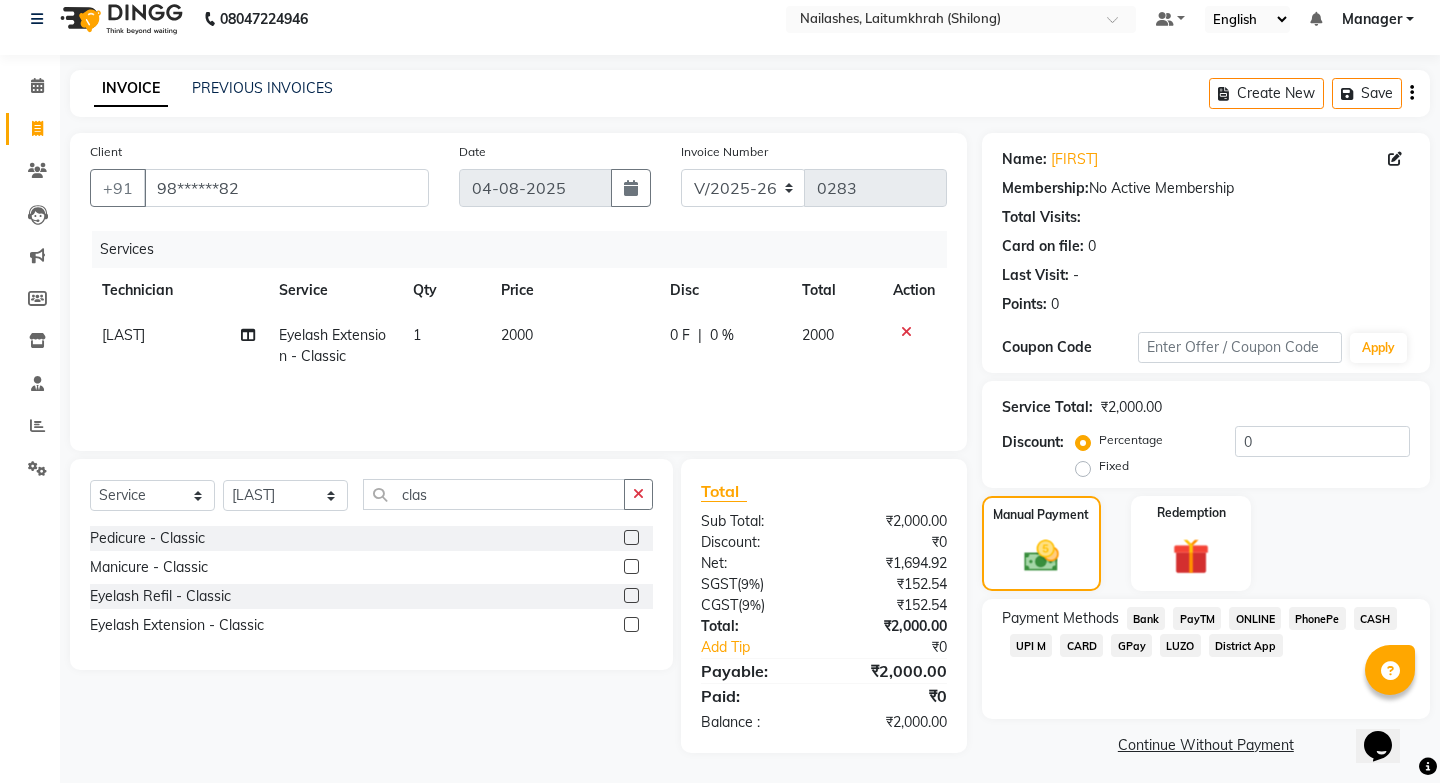 scroll, scrollTop: 14, scrollLeft: 0, axis: vertical 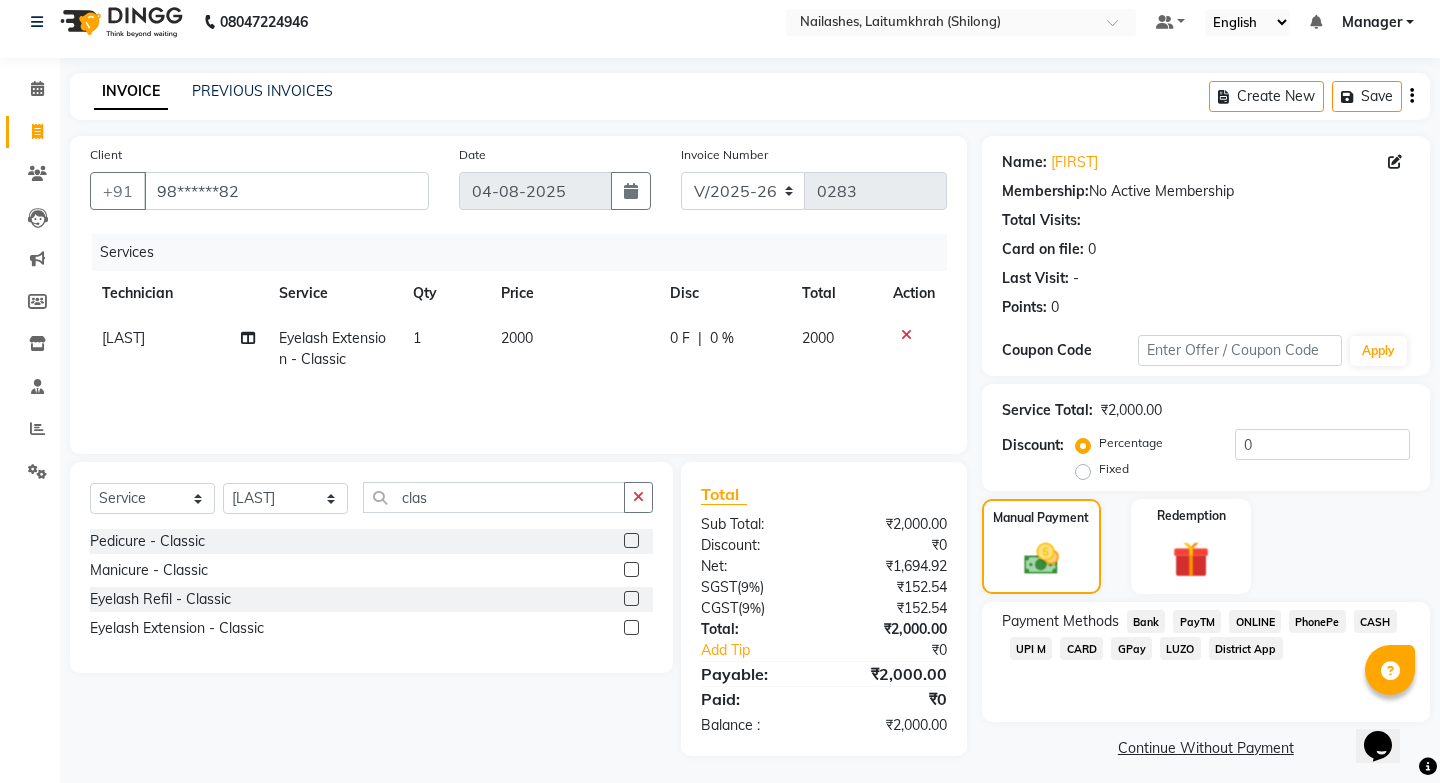 click on "GPay" 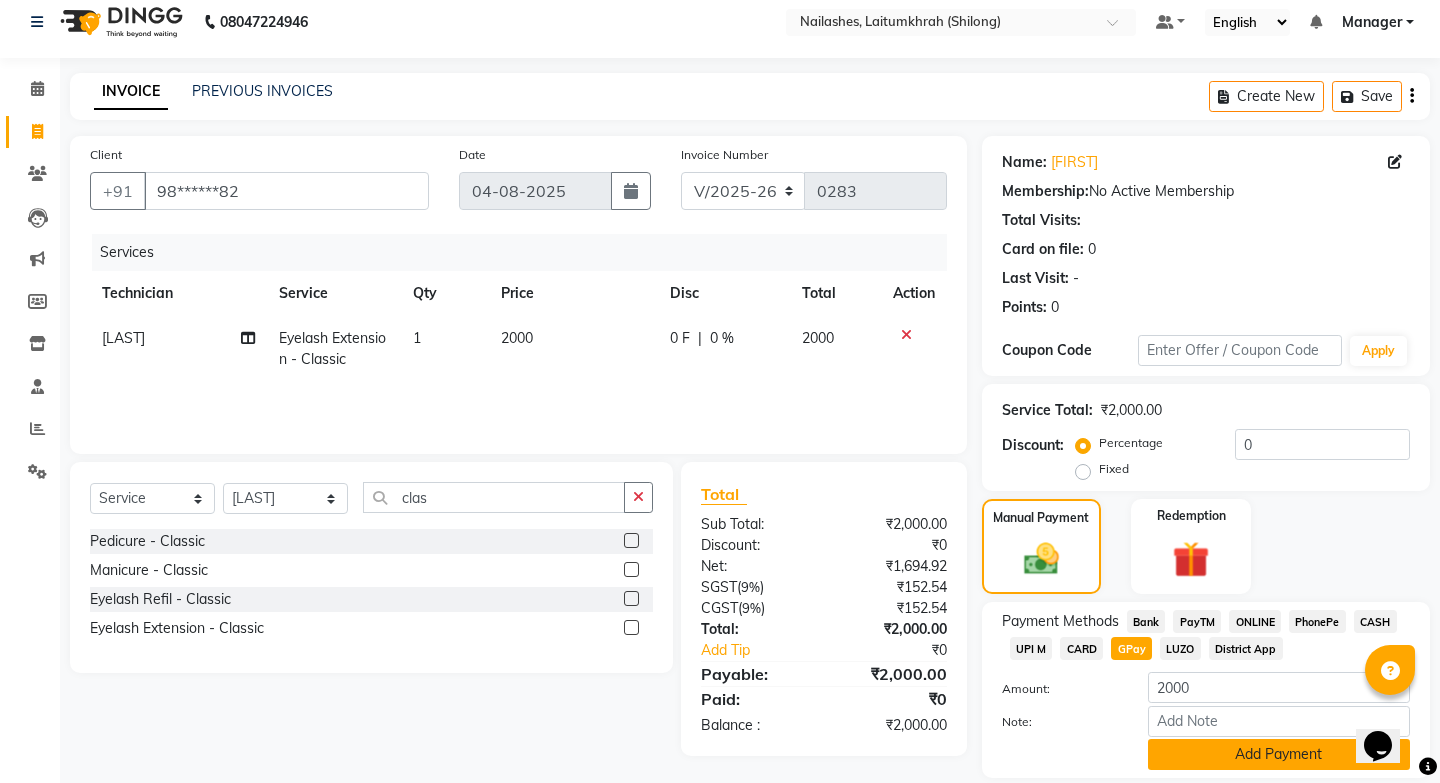 click on "Add Payment" 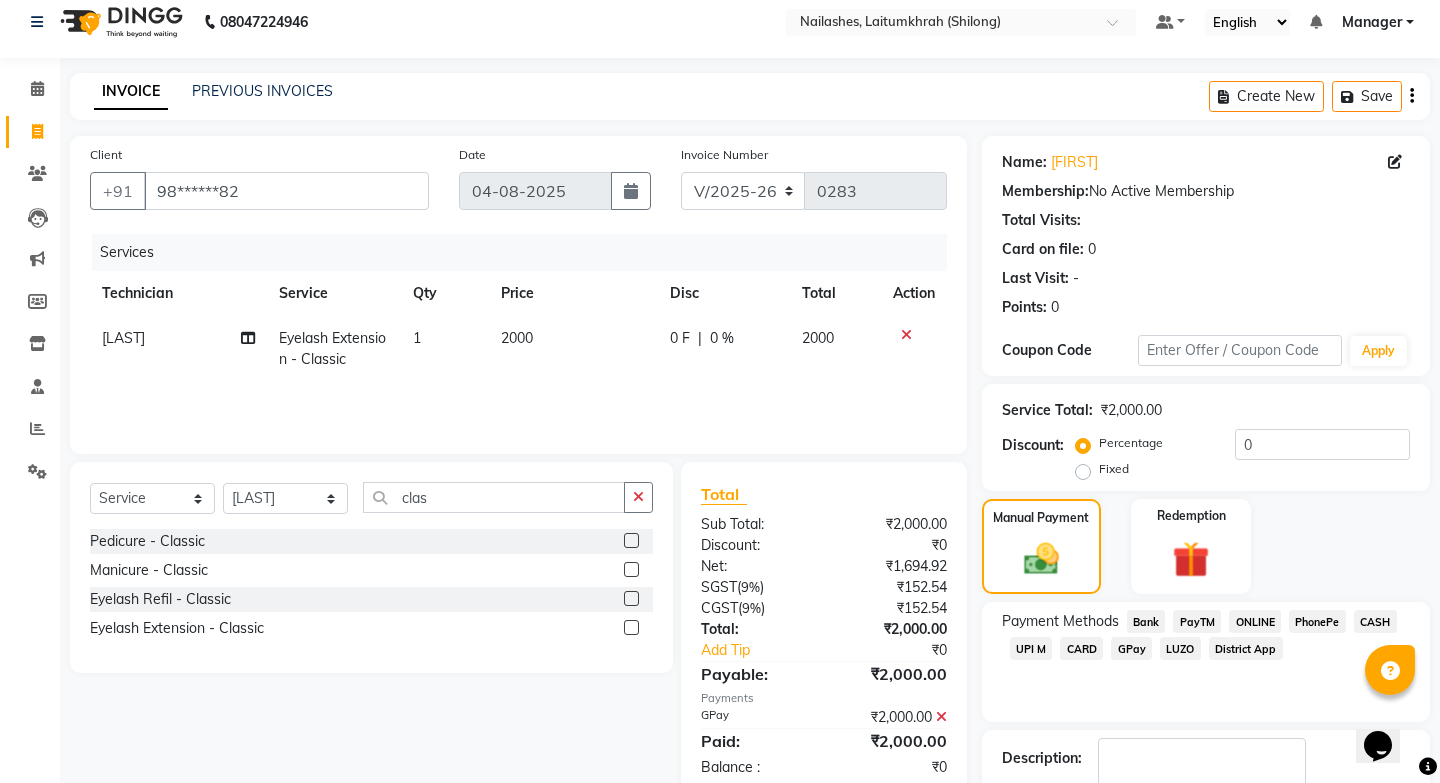 scroll, scrollTop: 115, scrollLeft: 0, axis: vertical 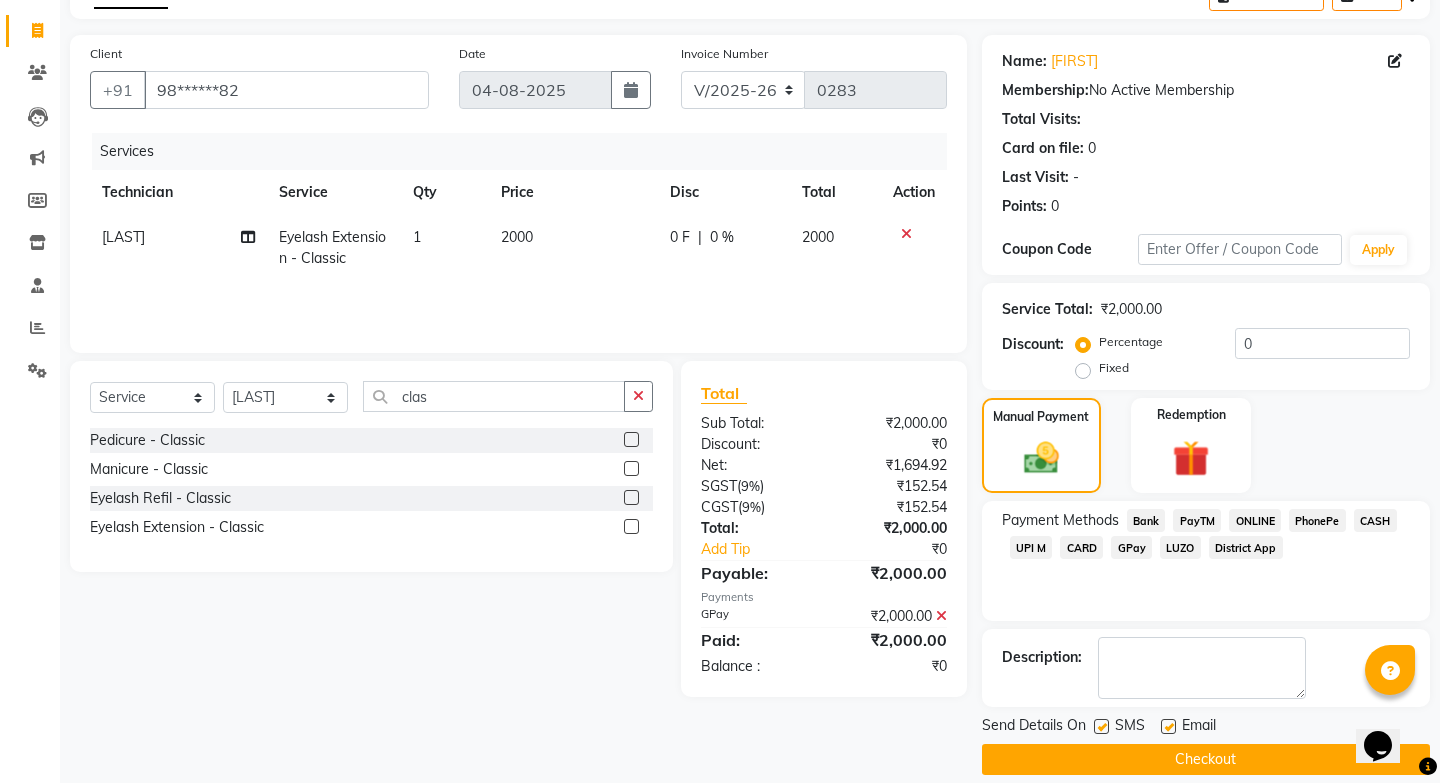 click on "INVOICE PREVIOUS INVOICES Create New   Save  Client +[PHONE] Date [DATE] Invoice Number V/2025 V/2025-26 0283 Services Technician Service Qty Price Disc Total Action Thoi  Eyelash Extension - Classic 1 2000 0 F | 0 % 2000 Select  Service  Product  Membership  Package Voucher Prepaid Gift Card  Select Technician [NAME] Manager [NAME] [NAME]  Xenia  clas Pedicure - Classic  Manicure  - Classic  Eyelash Refil - Classic  Eyelash Extension - Classic  Total Sub Total: ₹2,000.00 Discount: ₹0 Net: ₹1,694.92 SGST  ( 9% ) ₹152.54 CGST  ( 9% ) ₹152.54 Total: ₹2,000.00 Add Tip ₹0 Payable: ₹2,000.00 Payments GPay ₹2,000.00  Paid: ₹2,000.00 Balance   : ₹0 Name: [FIRST]  Membership:  No Active Membership  Total Visits:   Card on file:  0 Last Visit:   - Points:   0  Coupon Code Apply Service Total:  ₹2,000.00  Discount:  Percentage   Fixed  0 Manual Payment Redemption Payment Methods  Bank   PayTM   ONLINE   PhonePe   CASH   UPI M   CARD   GPay   LUZO   District App  Description: SMS" 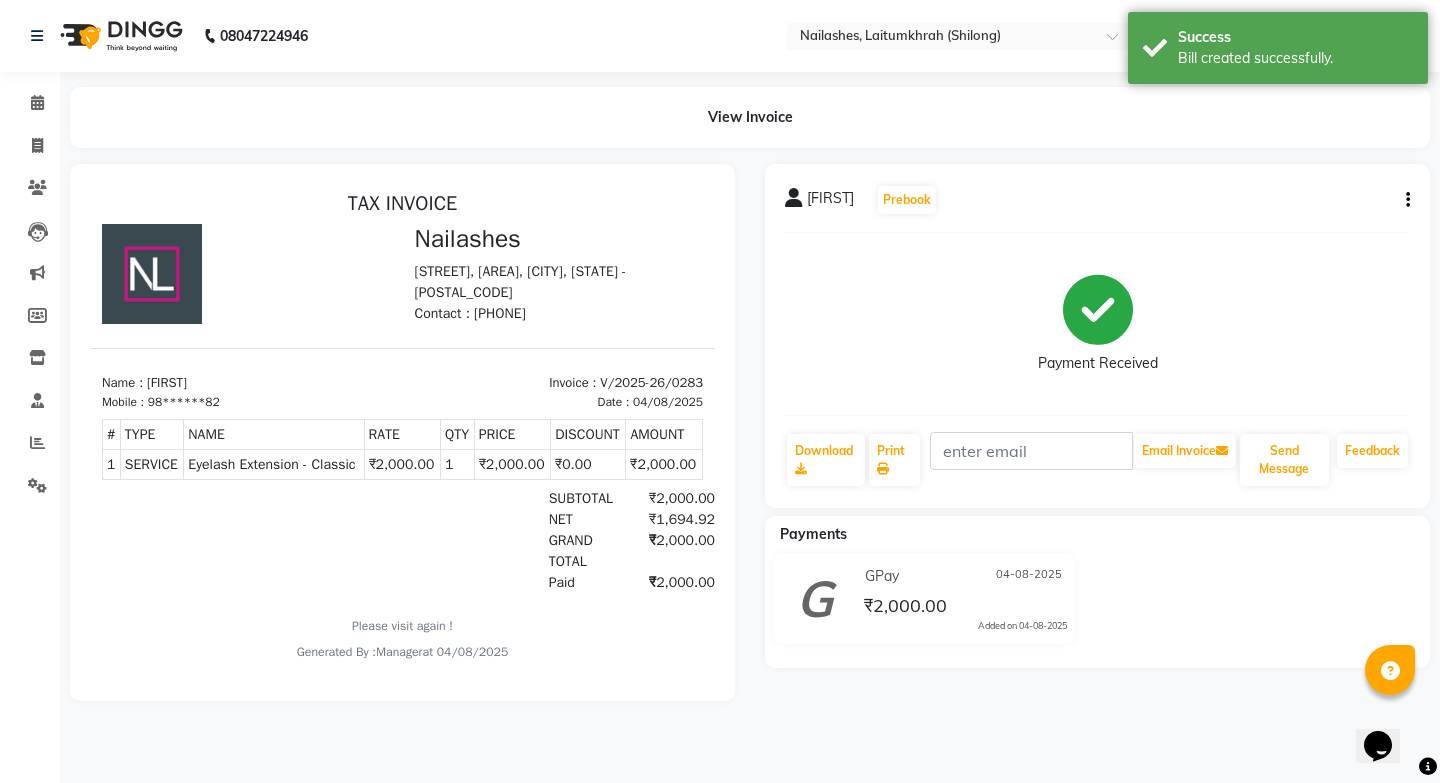 scroll, scrollTop: 0, scrollLeft: 0, axis: both 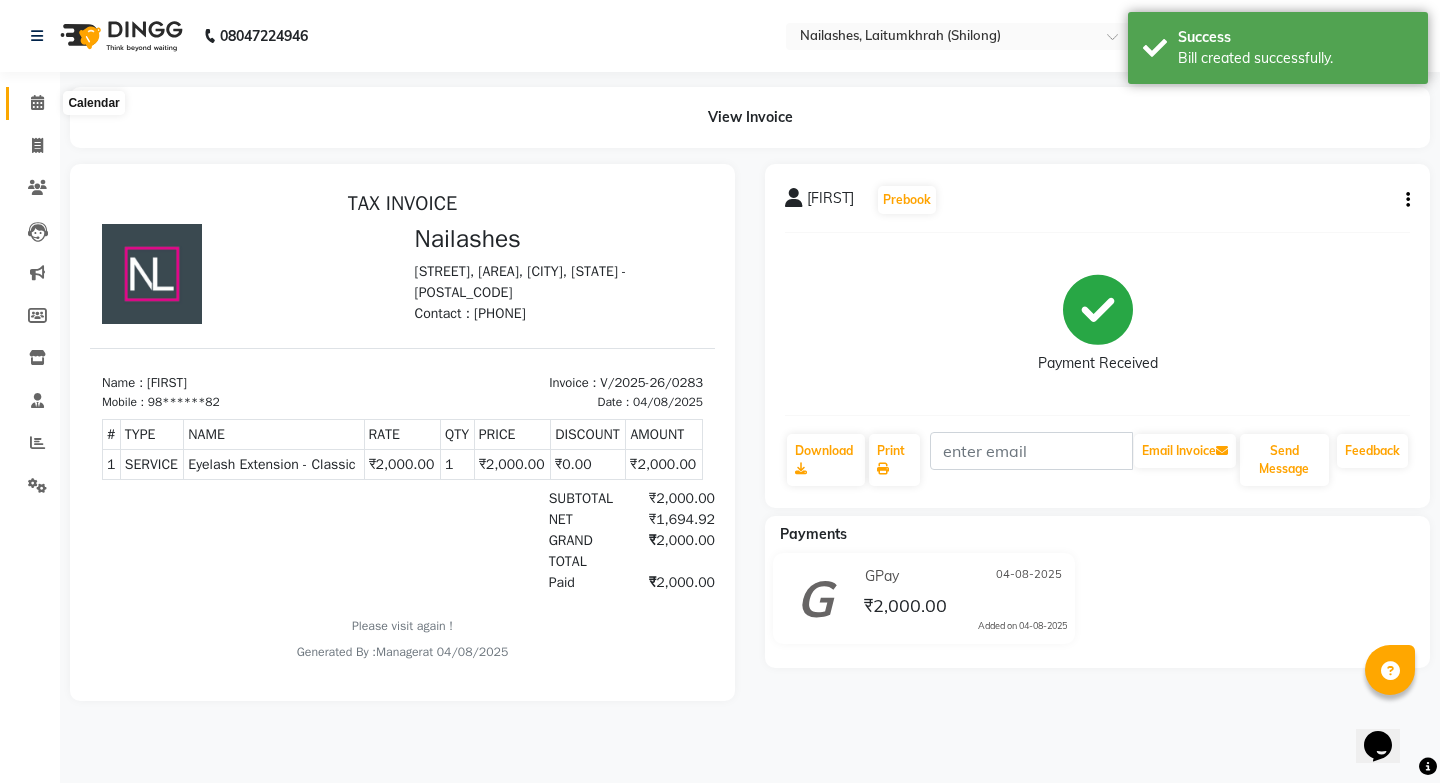 click 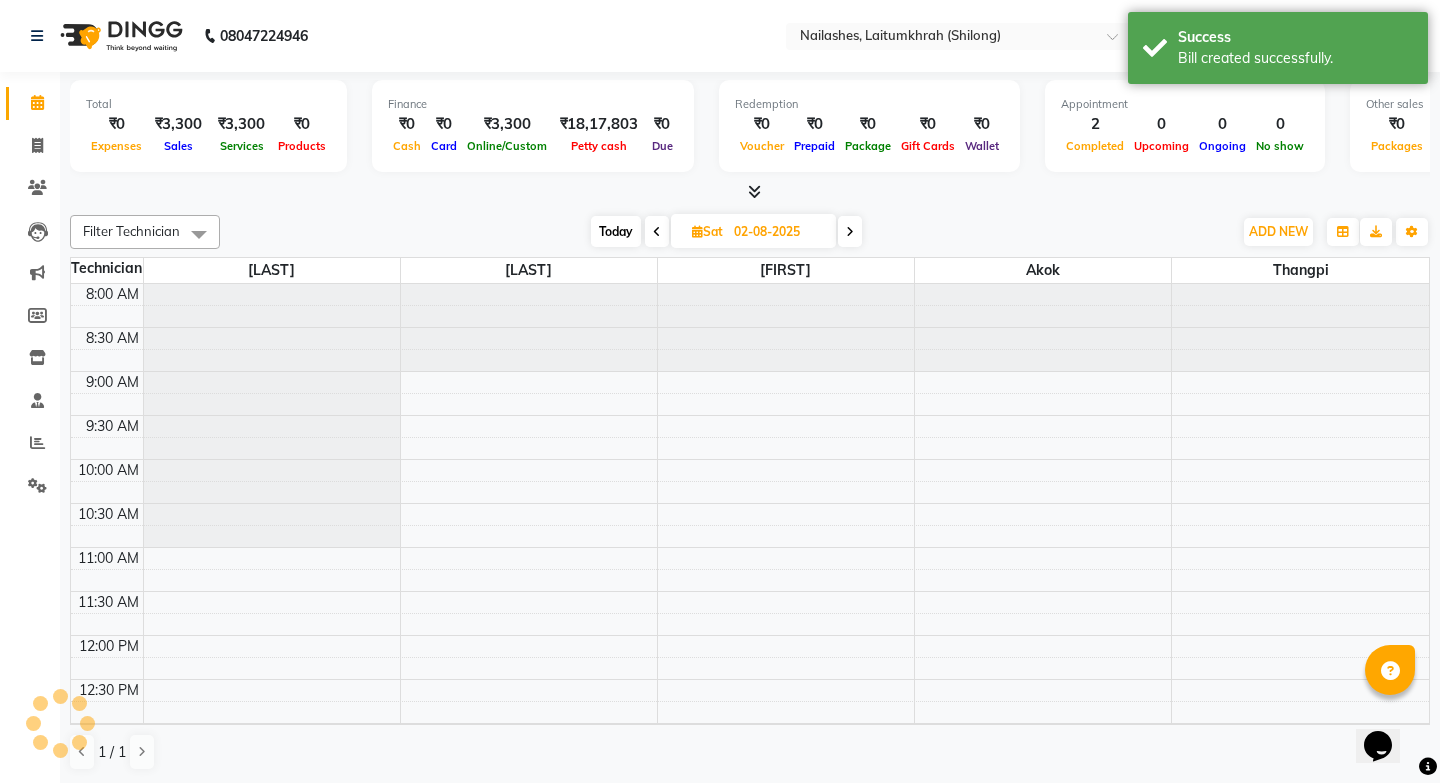 scroll, scrollTop: 0, scrollLeft: 0, axis: both 